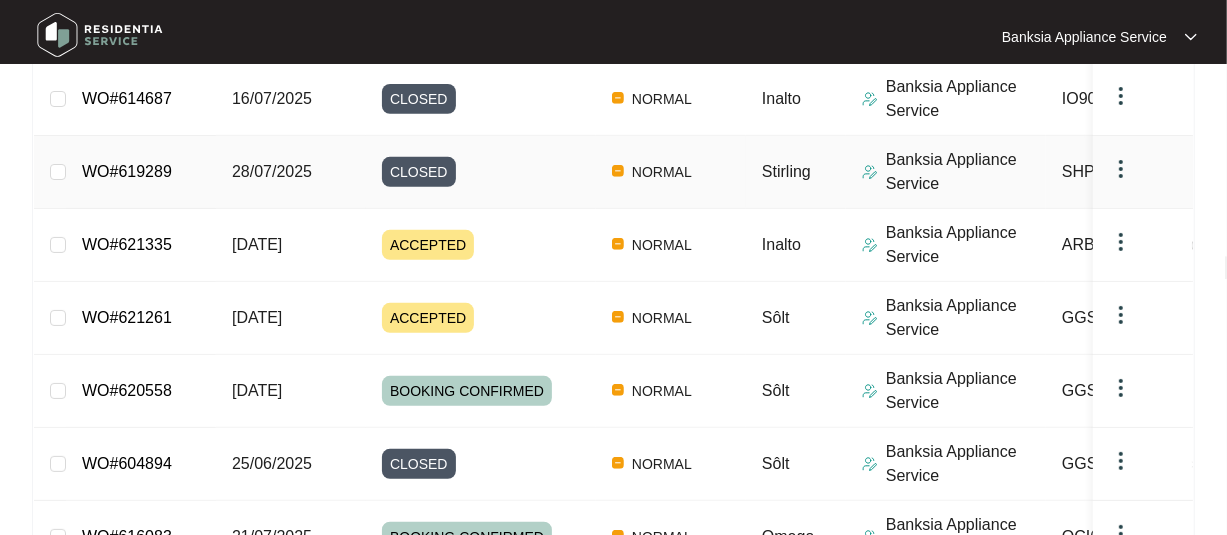 scroll, scrollTop: 500, scrollLeft: 0, axis: vertical 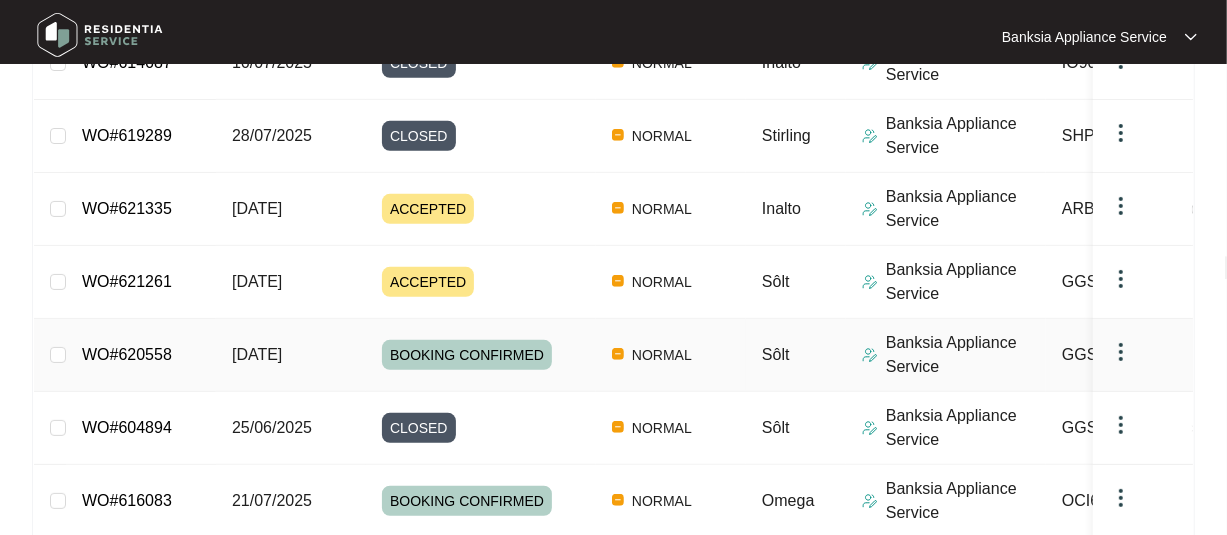 click on "WO#620558" at bounding box center (127, 354) 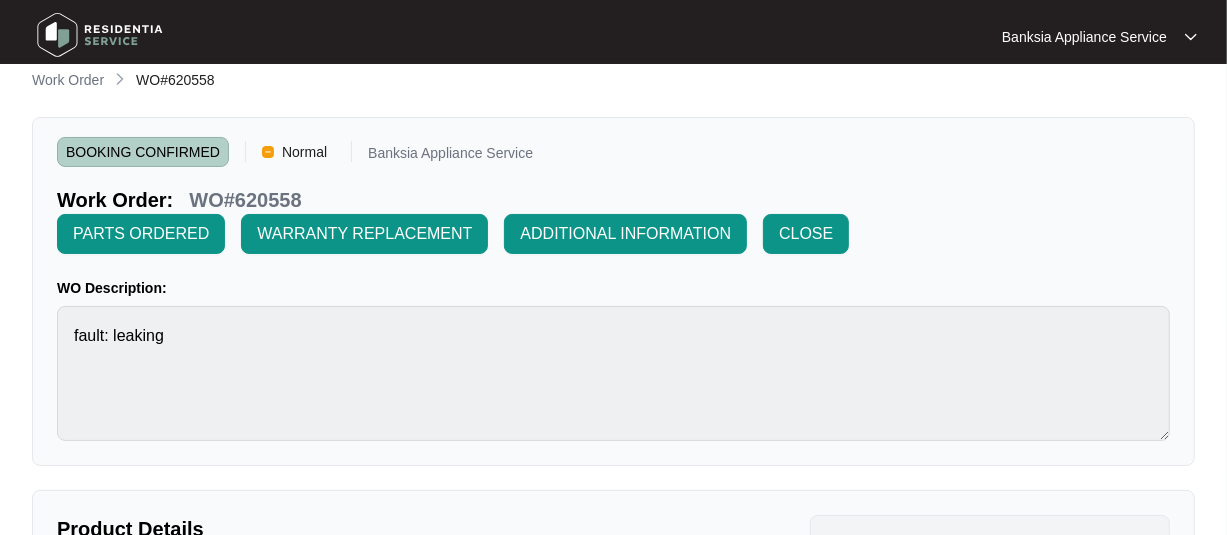 scroll, scrollTop: 0, scrollLeft: 0, axis: both 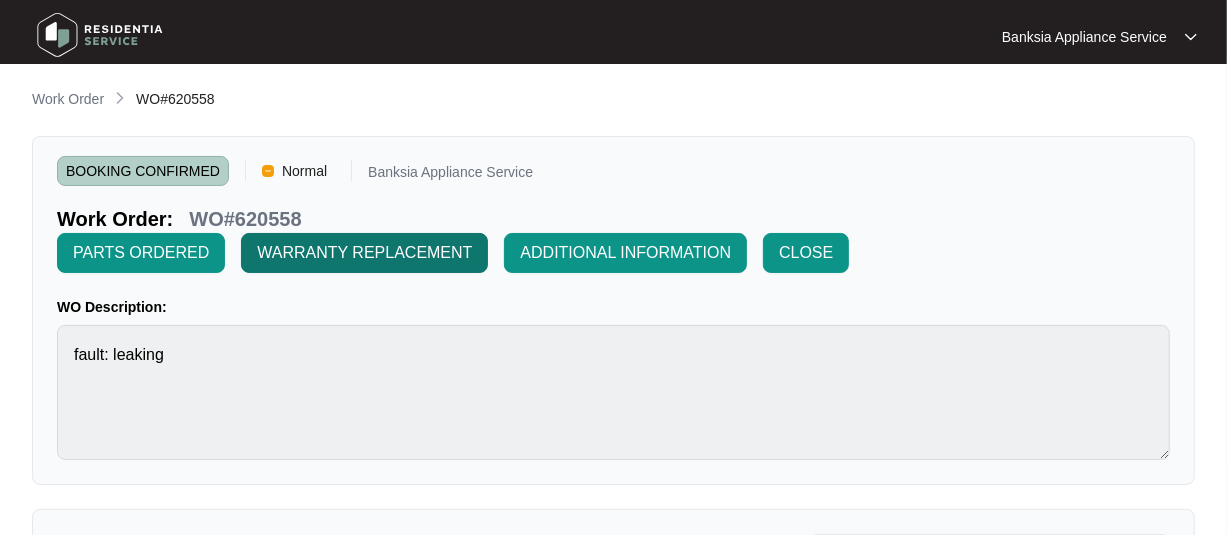 click on "WARRANTY REPLACEMENT" at bounding box center (364, 253) 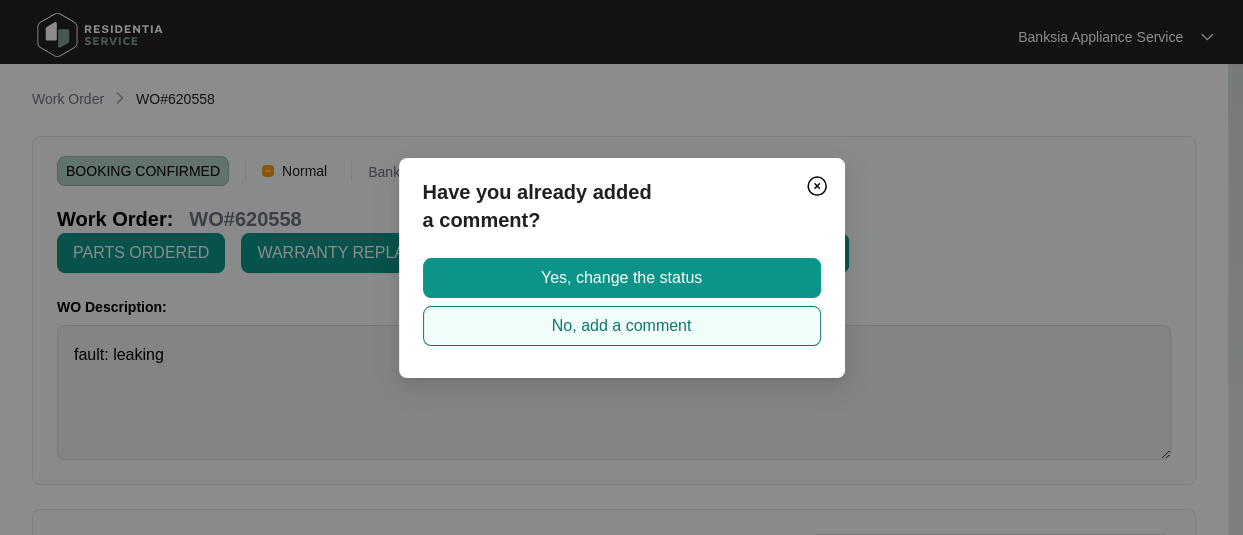 click on "No, add a comment" at bounding box center [622, 326] 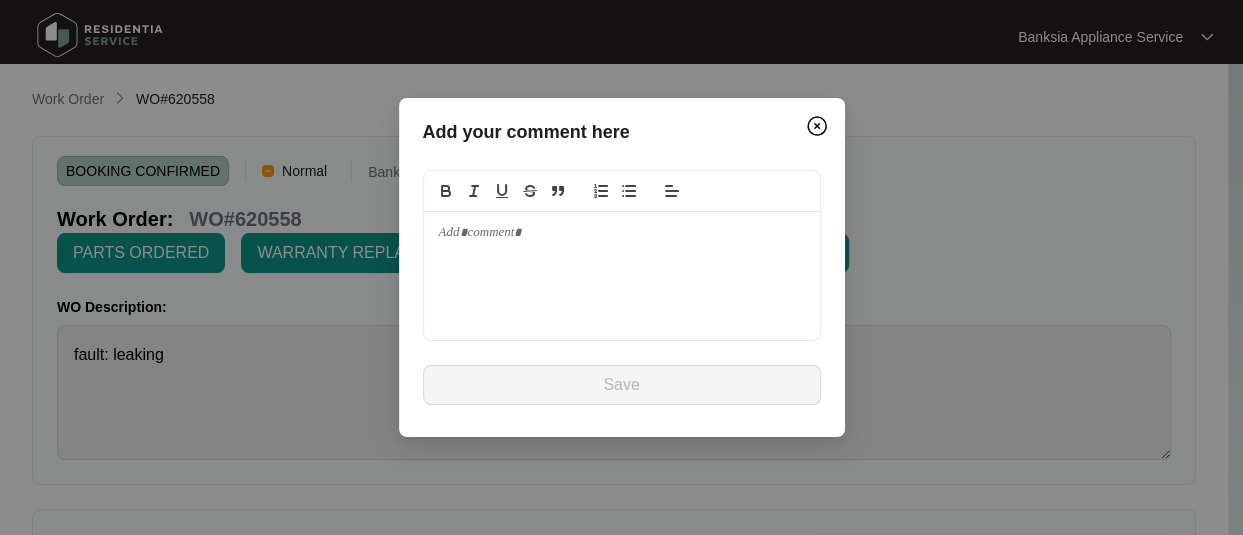 click at bounding box center (622, 233) 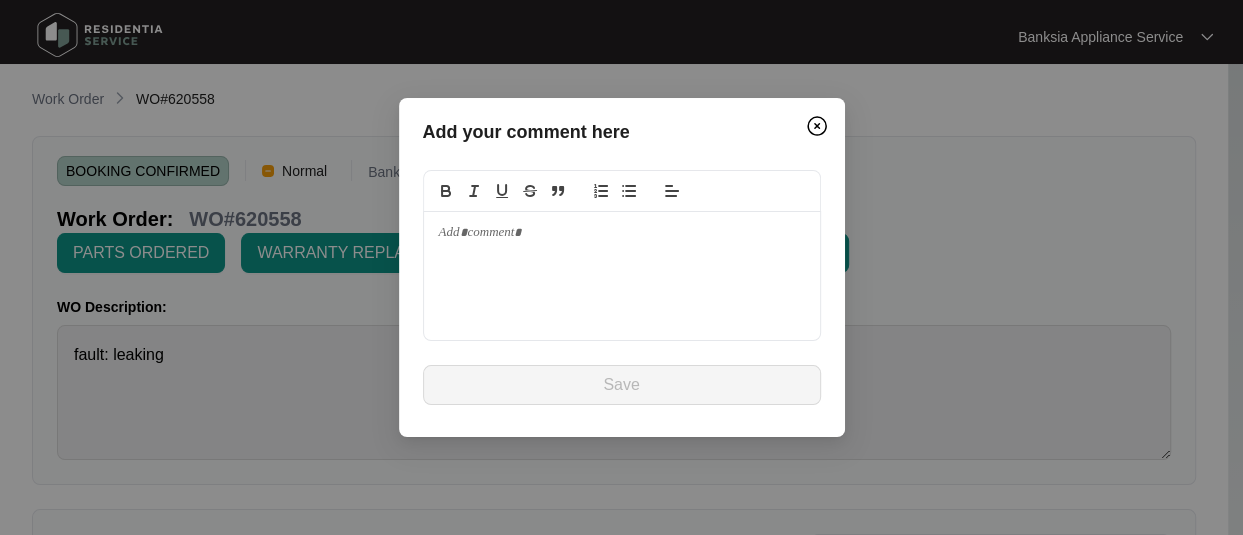 type 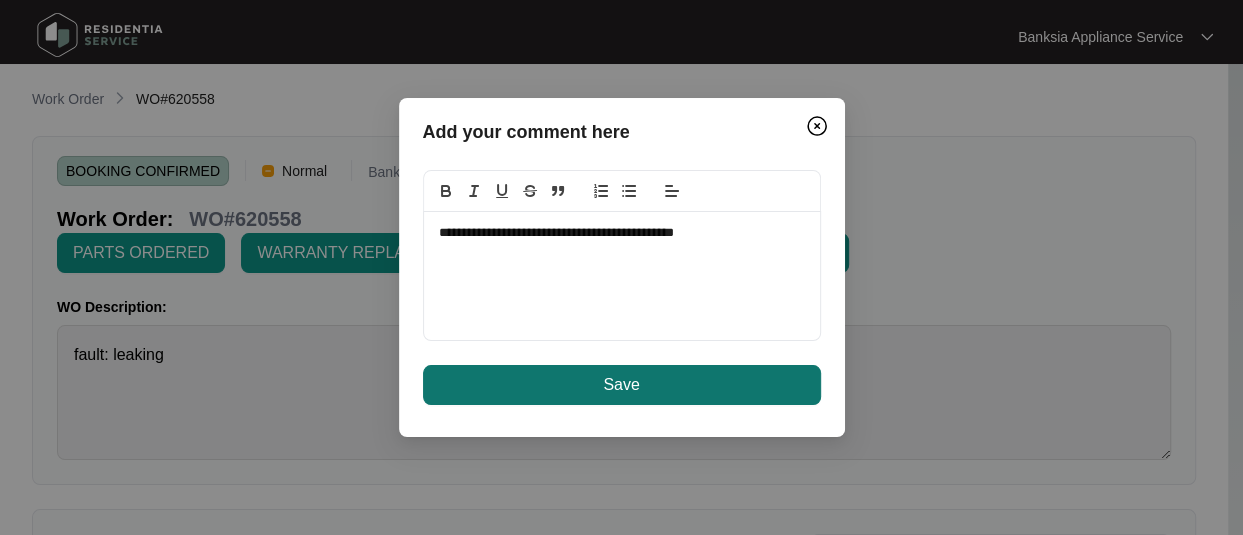 click on "Save" at bounding box center (622, 385) 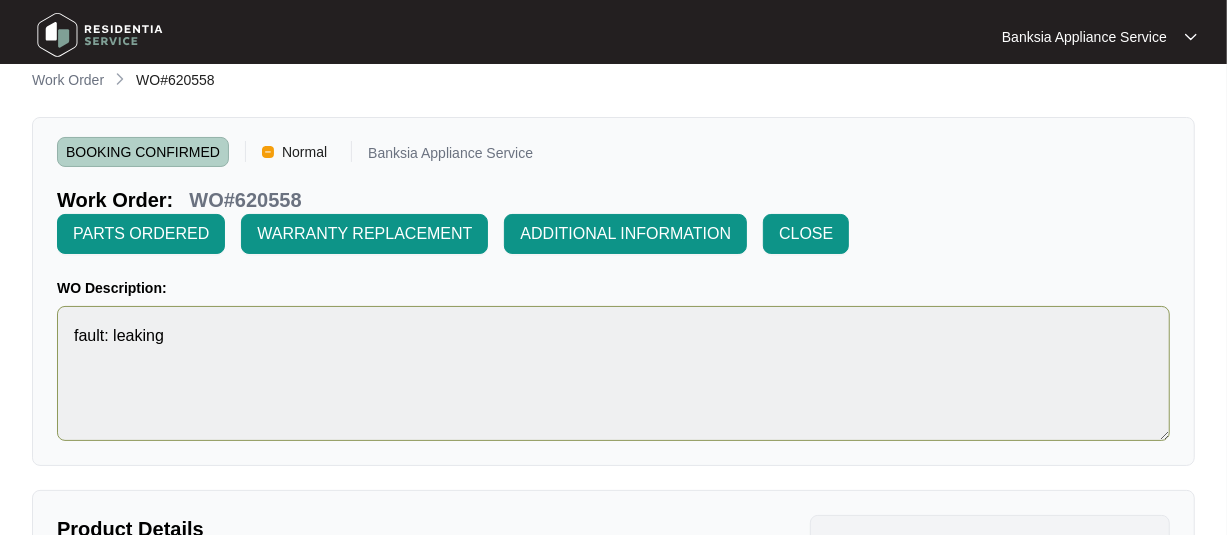 scroll, scrollTop: 0, scrollLeft: 0, axis: both 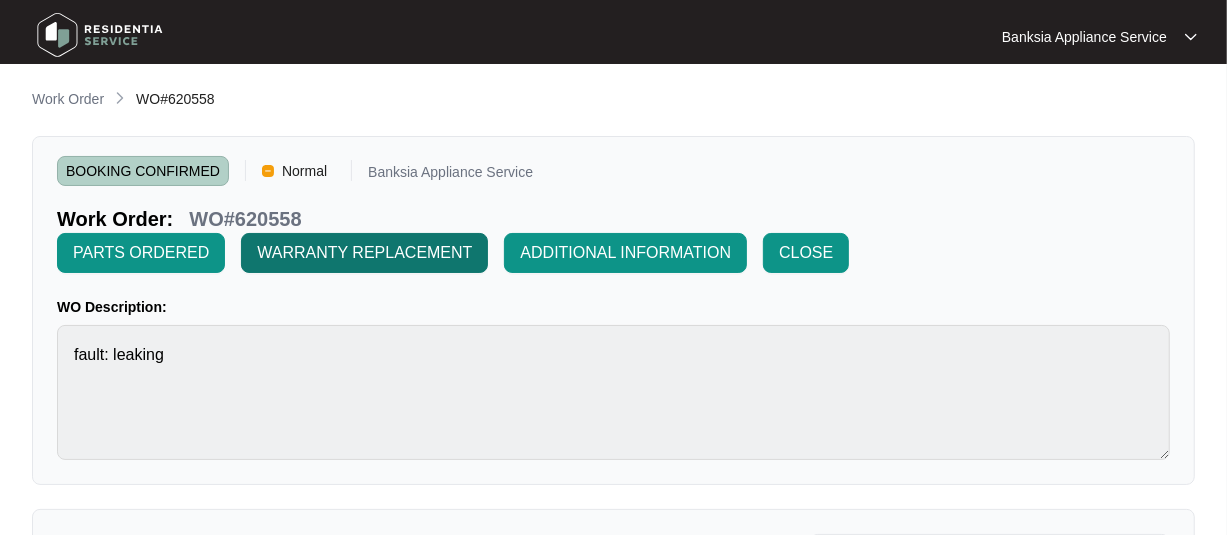 click on "WARRANTY REPLACEMENT" at bounding box center (364, 253) 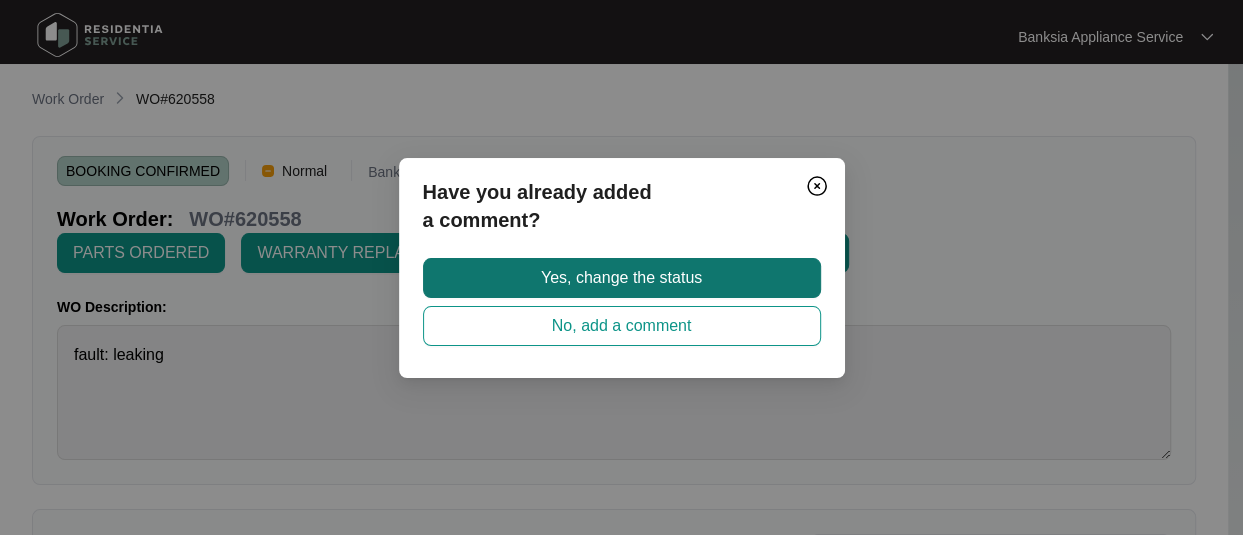 click on "Yes, change the status" at bounding box center (621, 278) 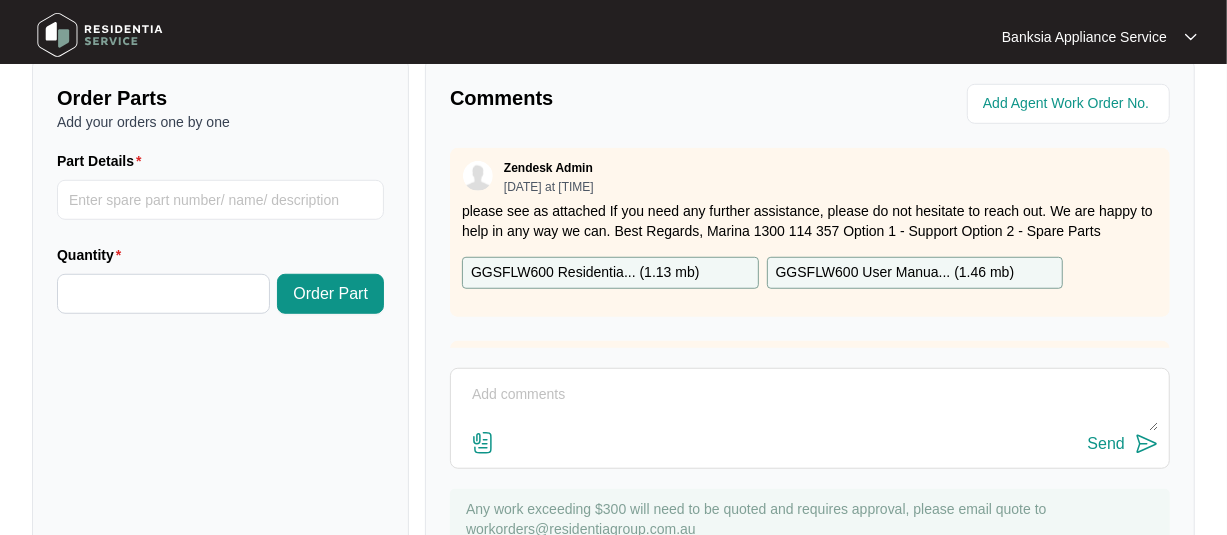 scroll, scrollTop: 800, scrollLeft: 0, axis: vertical 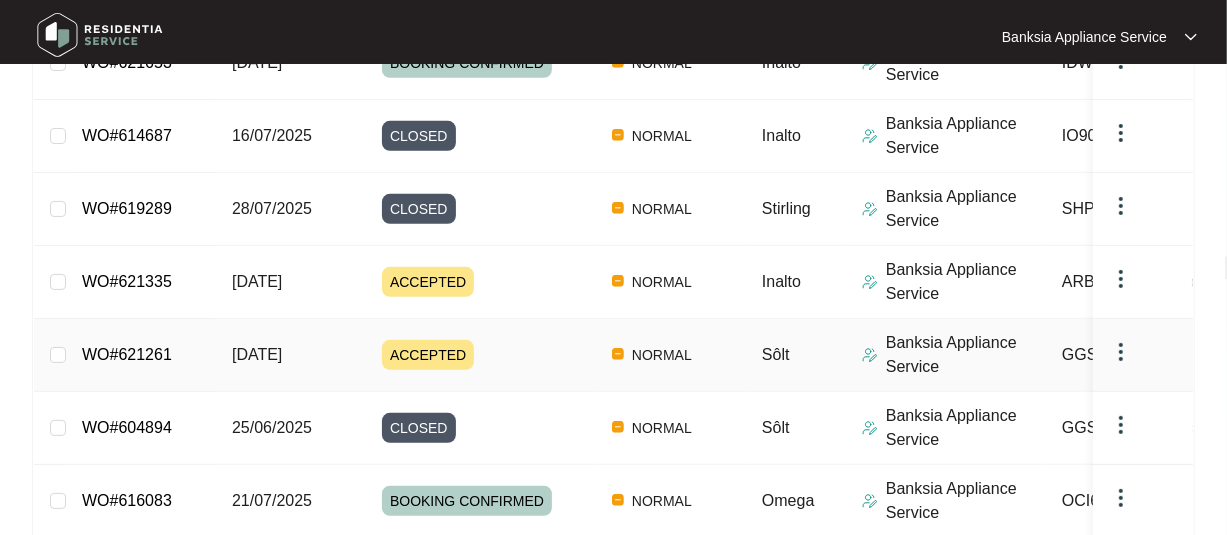 click on "Banksia Appliance Service" at bounding box center [966, 355] 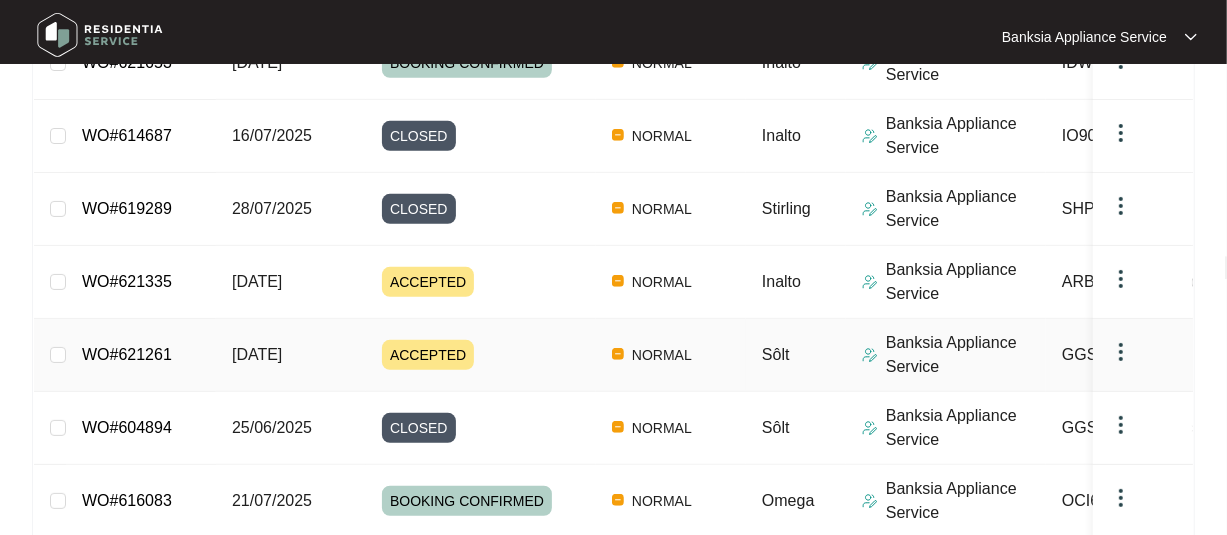 click on "WO#621261" at bounding box center (127, 354) 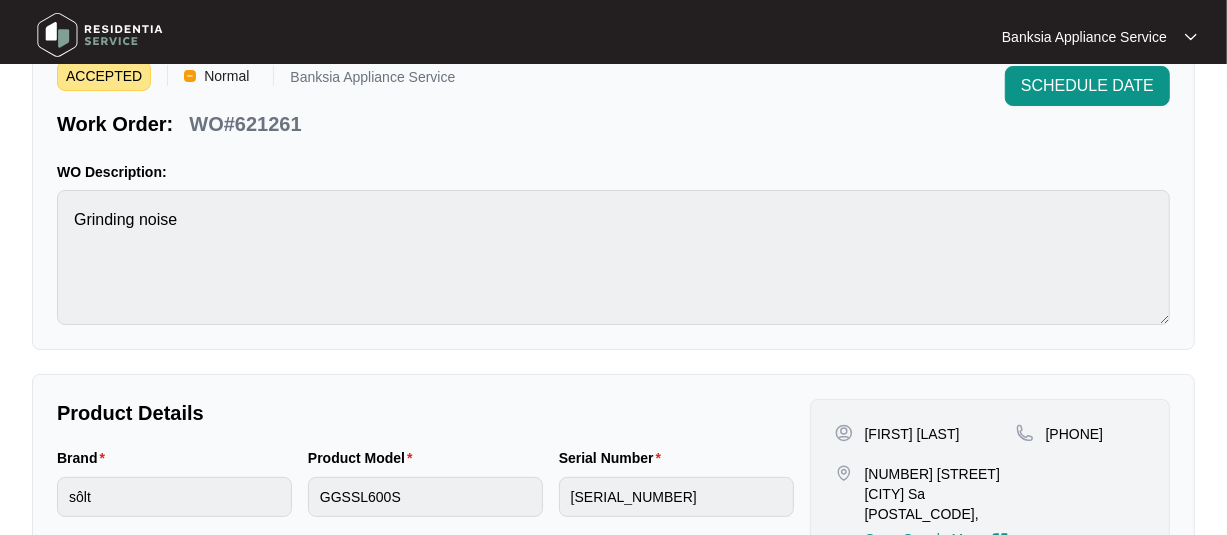 scroll, scrollTop: 300, scrollLeft: 0, axis: vertical 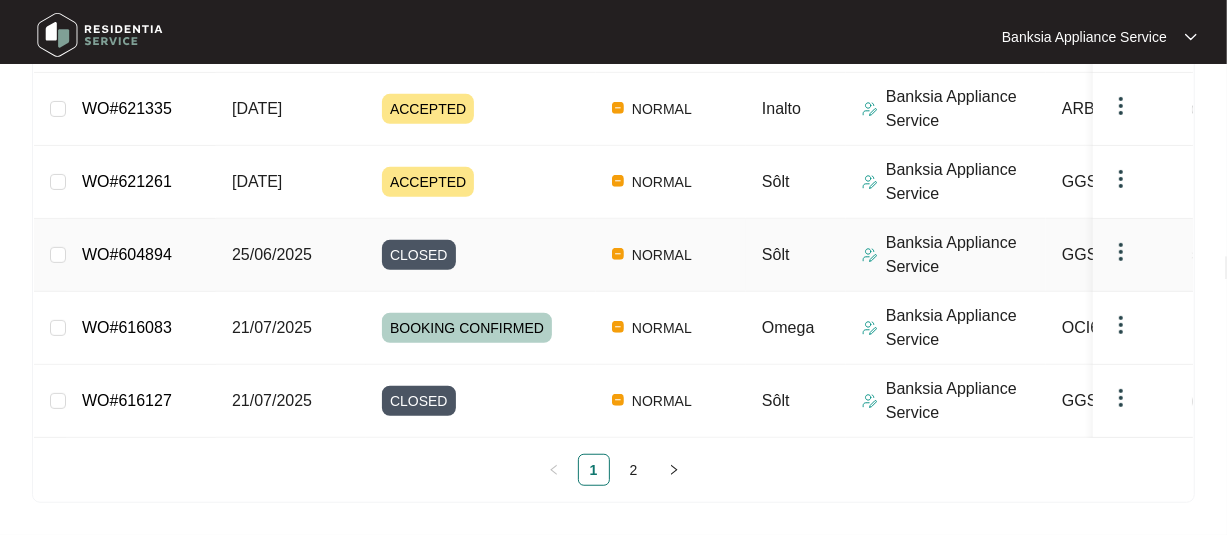 click at bounding box center [1121, 252] 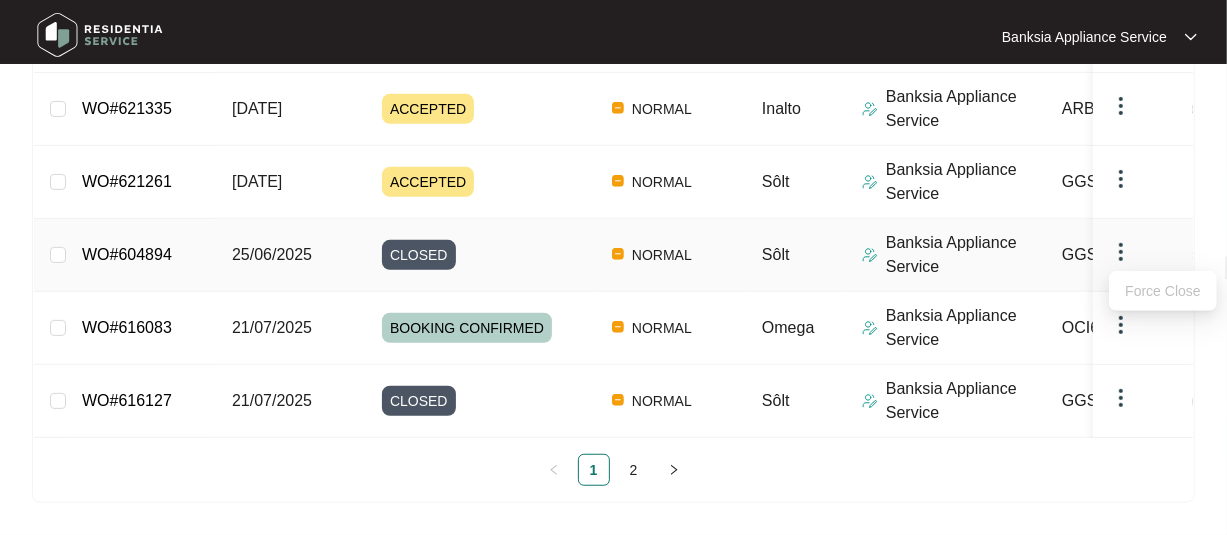 click at bounding box center (1121, 252) 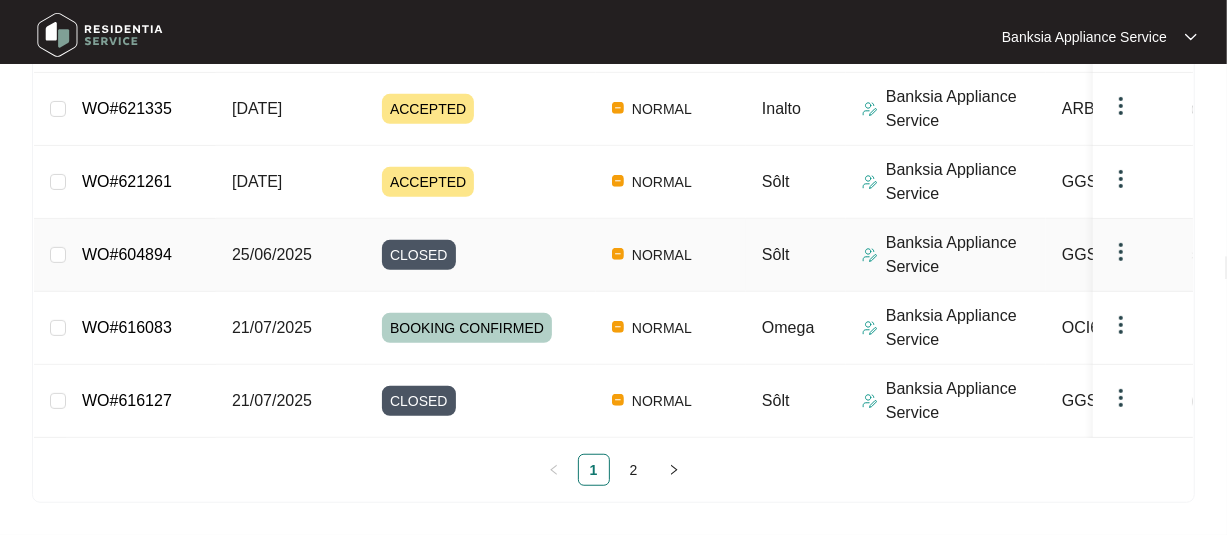 click on "WO#604894" at bounding box center (127, 254) 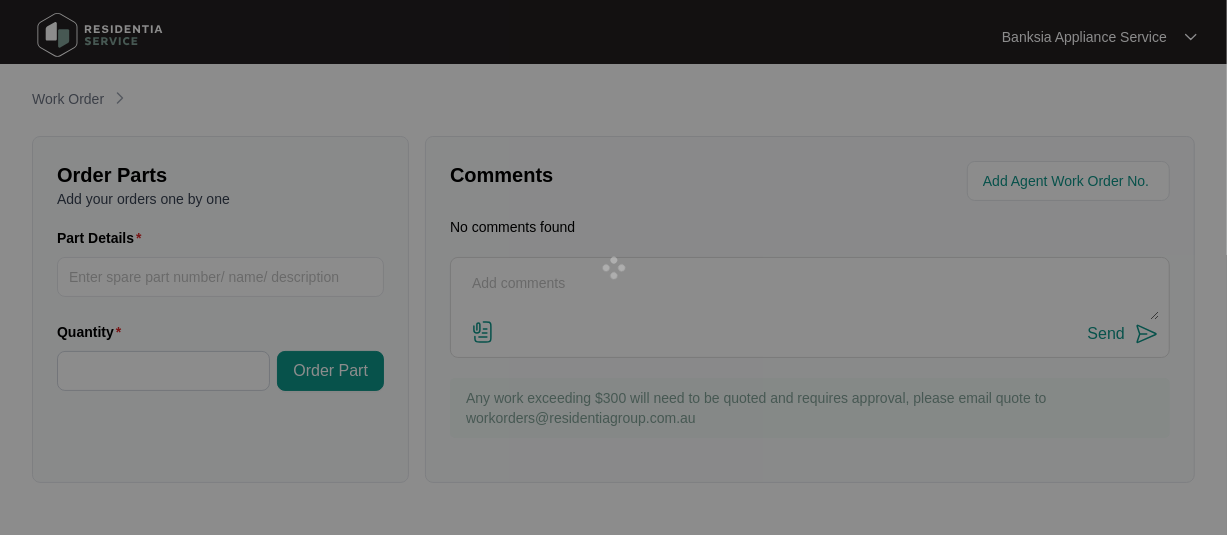 scroll, scrollTop: 0, scrollLeft: 0, axis: both 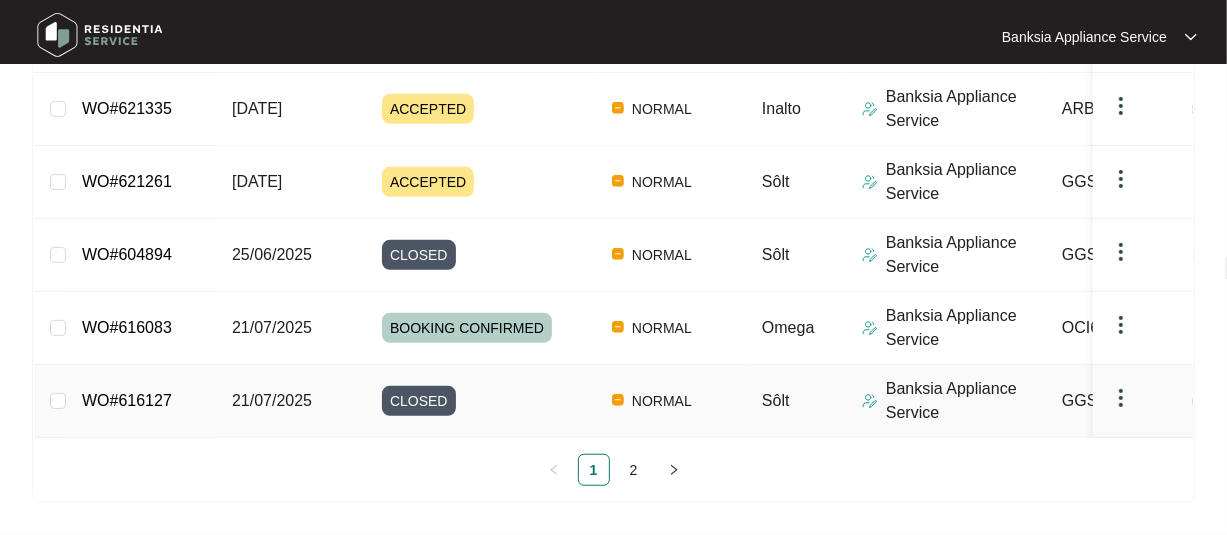 click on "WO#616127" at bounding box center (127, 400) 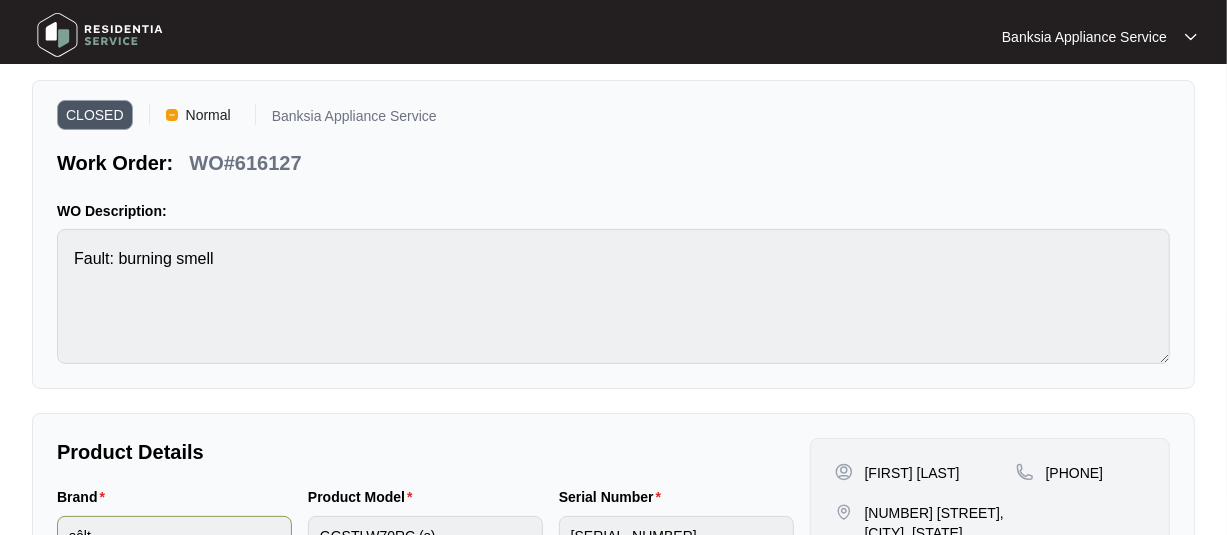 scroll, scrollTop: 300, scrollLeft: 0, axis: vertical 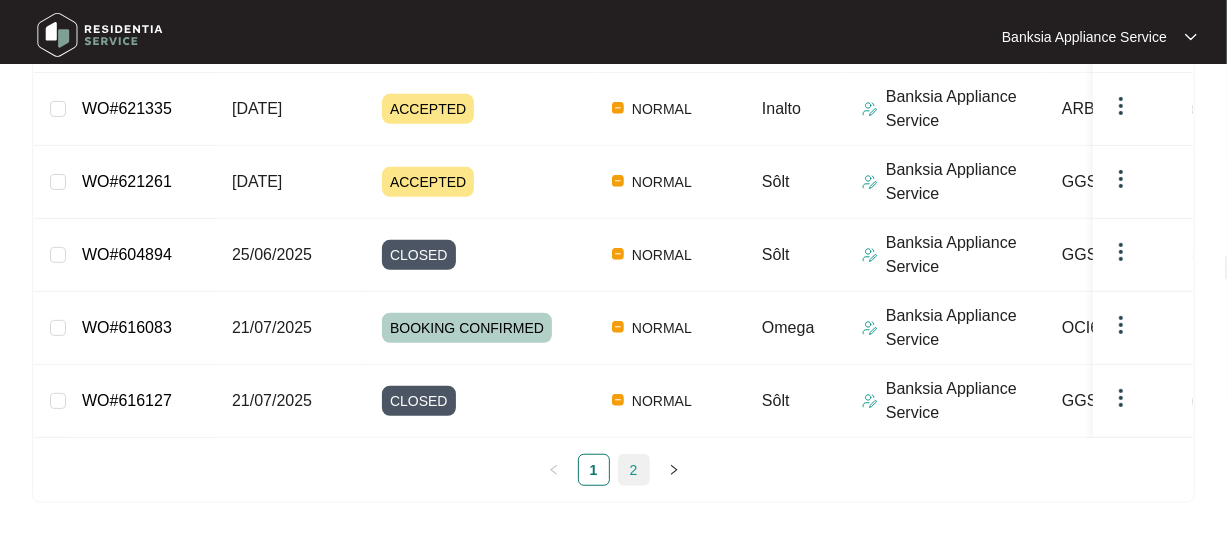 click on "2" at bounding box center [634, 470] 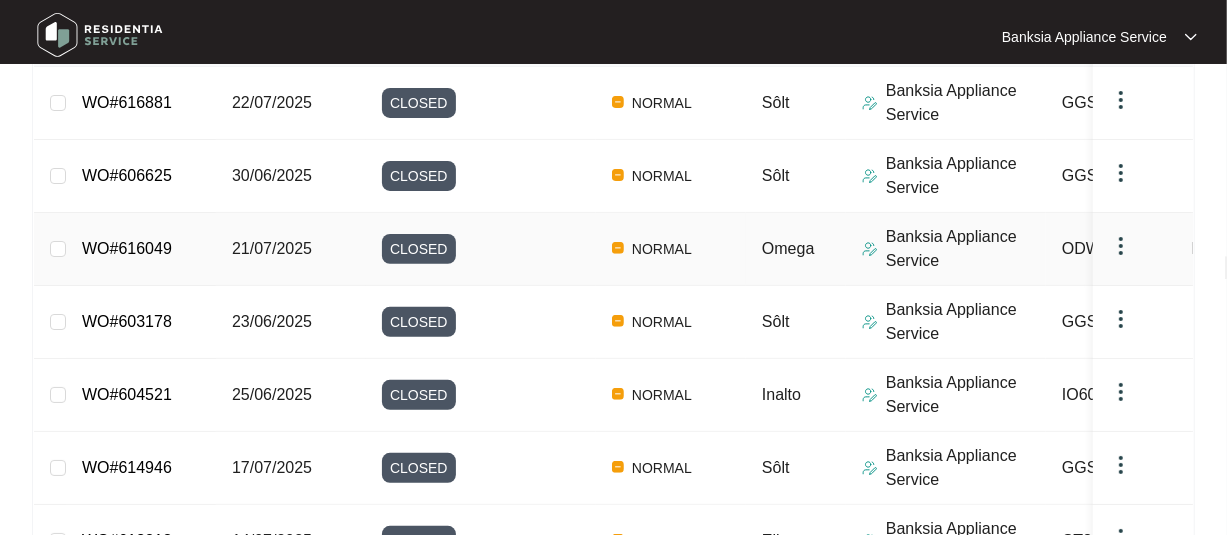 scroll, scrollTop: 214, scrollLeft: 0, axis: vertical 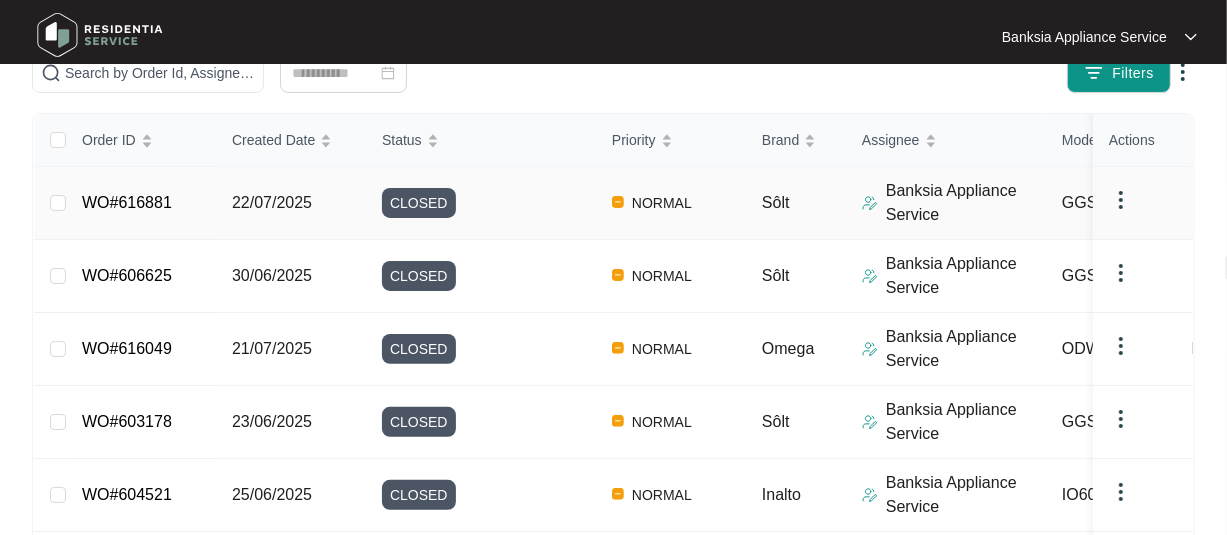 click on "WO#616881" at bounding box center [127, 202] 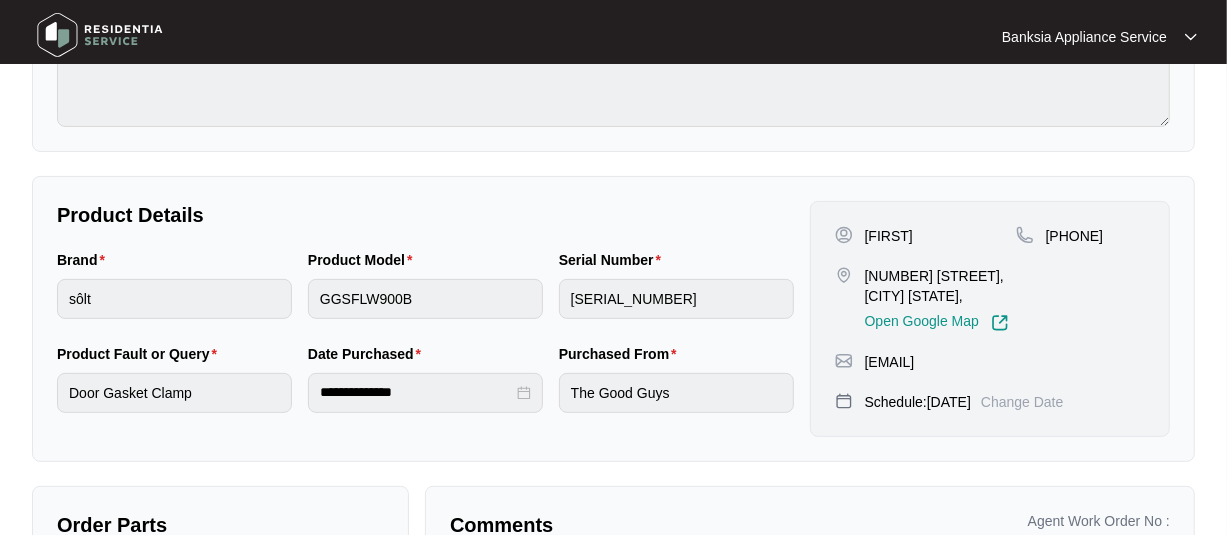 scroll, scrollTop: 177, scrollLeft: 0, axis: vertical 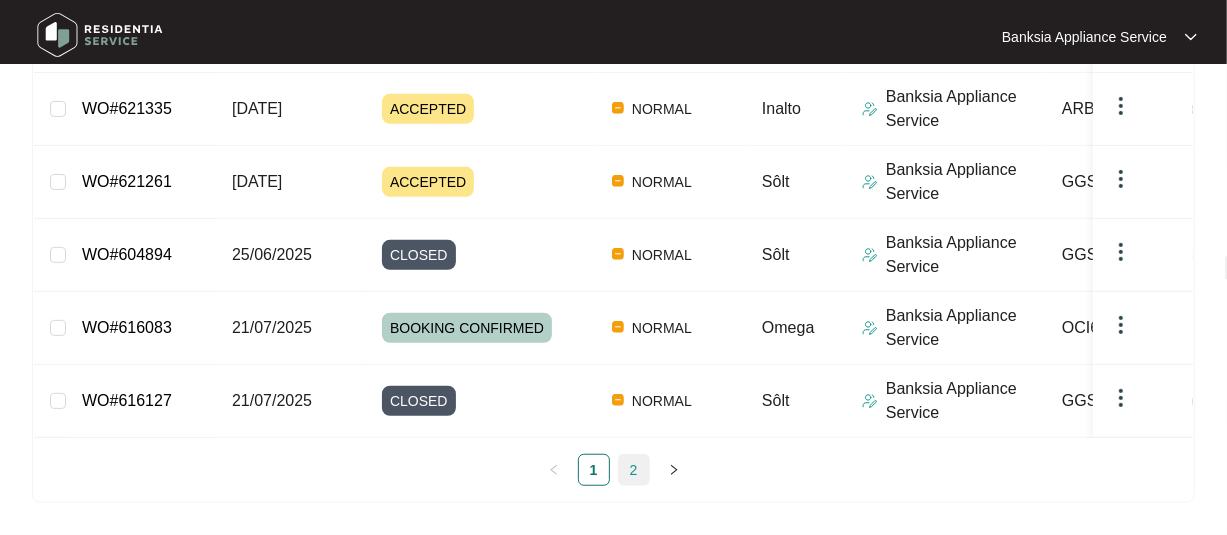 click on "2" at bounding box center (634, 470) 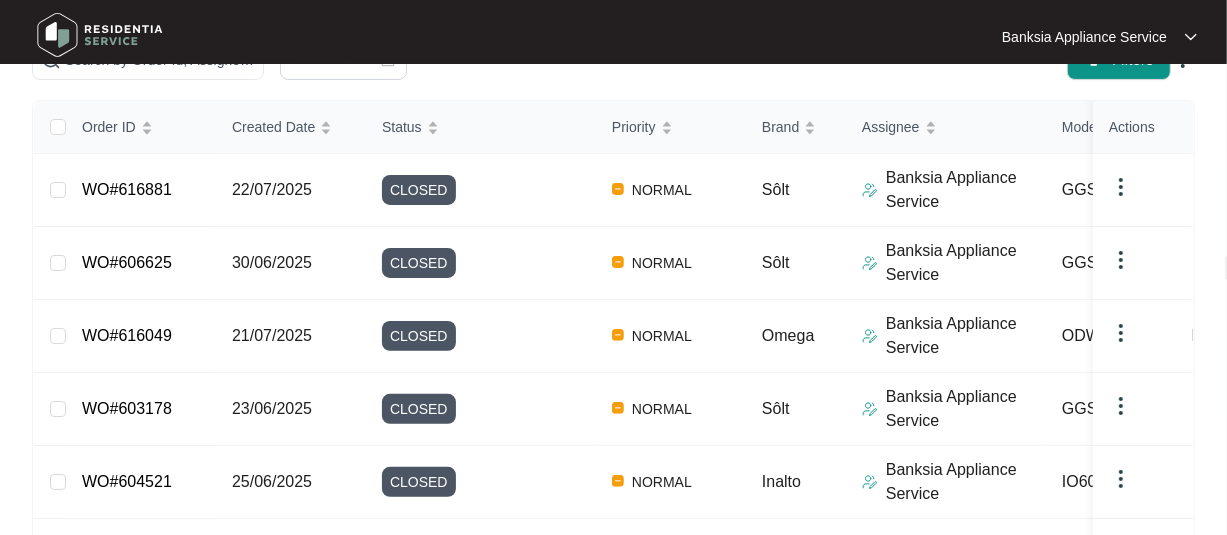 scroll, scrollTop: 214, scrollLeft: 0, axis: vertical 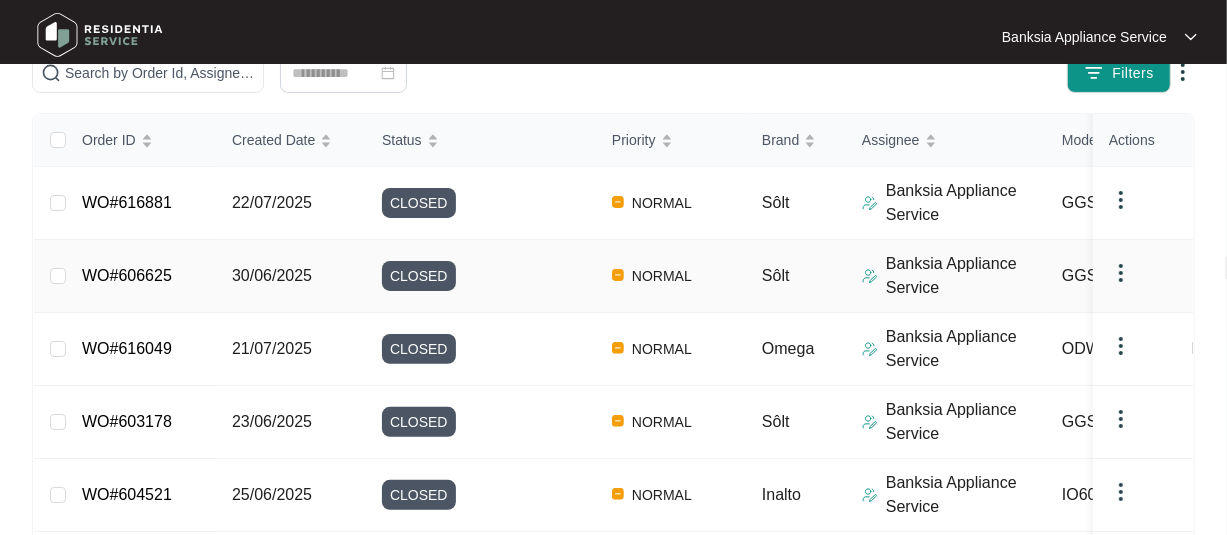 click on "WO#606625" at bounding box center [127, 275] 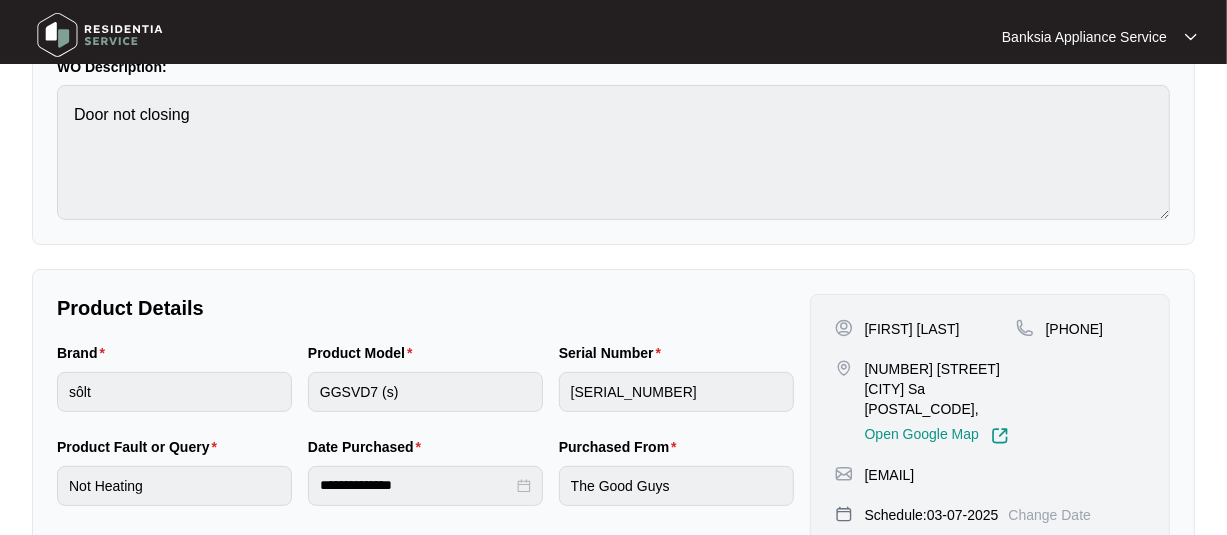 scroll, scrollTop: 300, scrollLeft: 0, axis: vertical 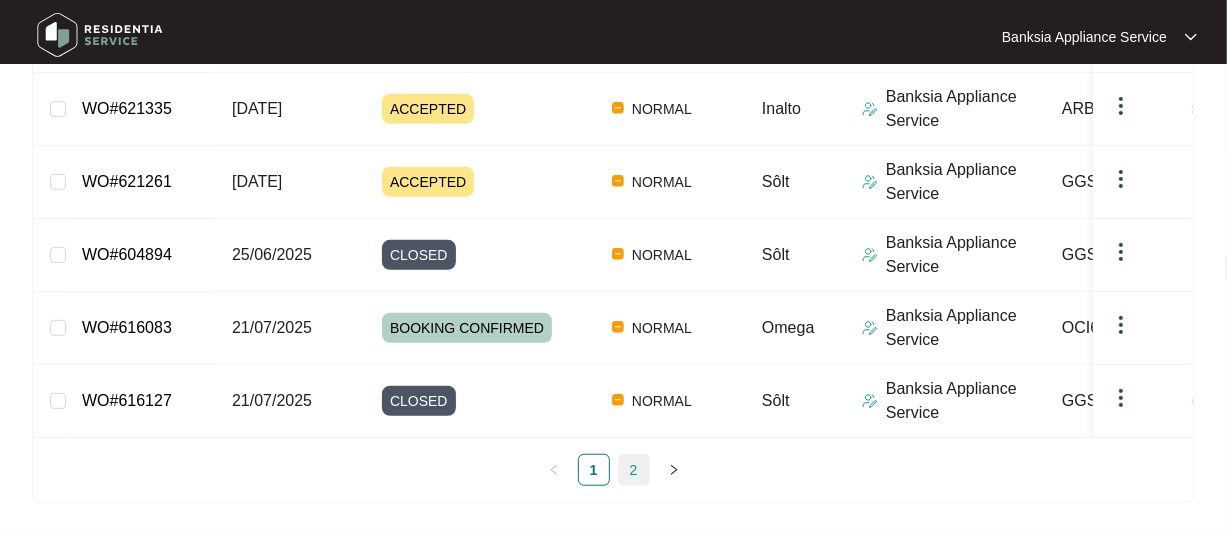 click on "2" at bounding box center (634, 470) 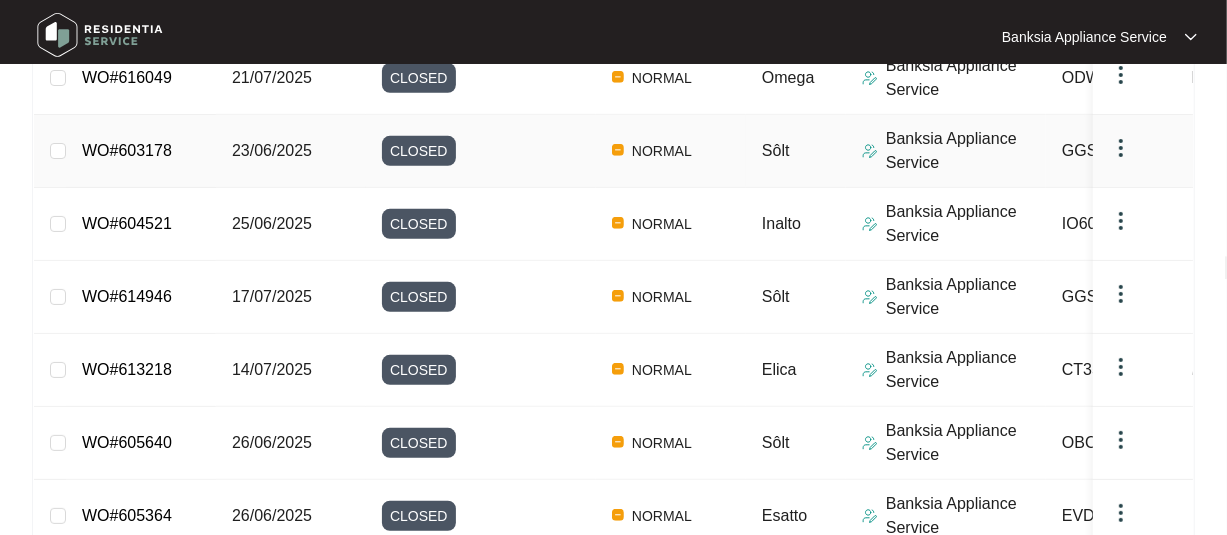 scroll, scrollTop: 514, scrollLeft: 0, axis: vertical 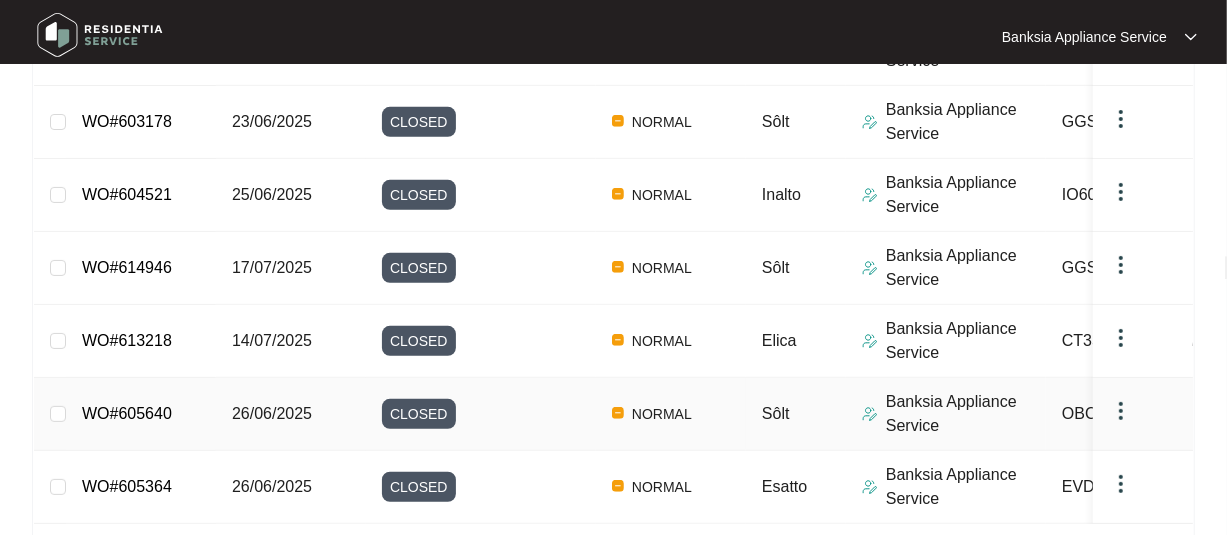 click on "WO#605640" at bounding box center [127, 413] 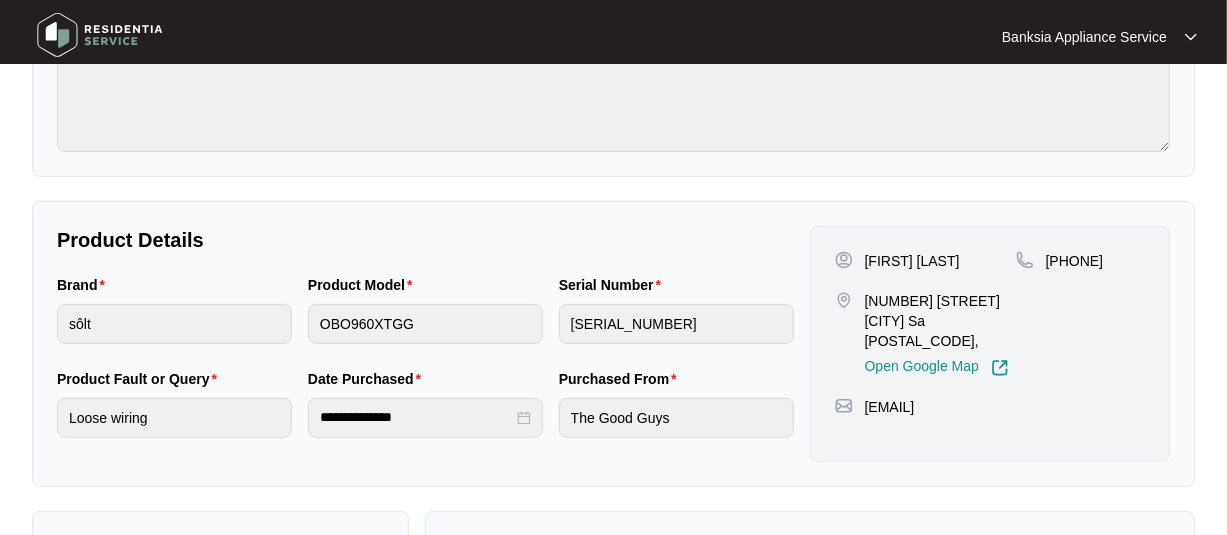 scroll, scrollTop: 300, scrollLeft: 0, axis: vertical 